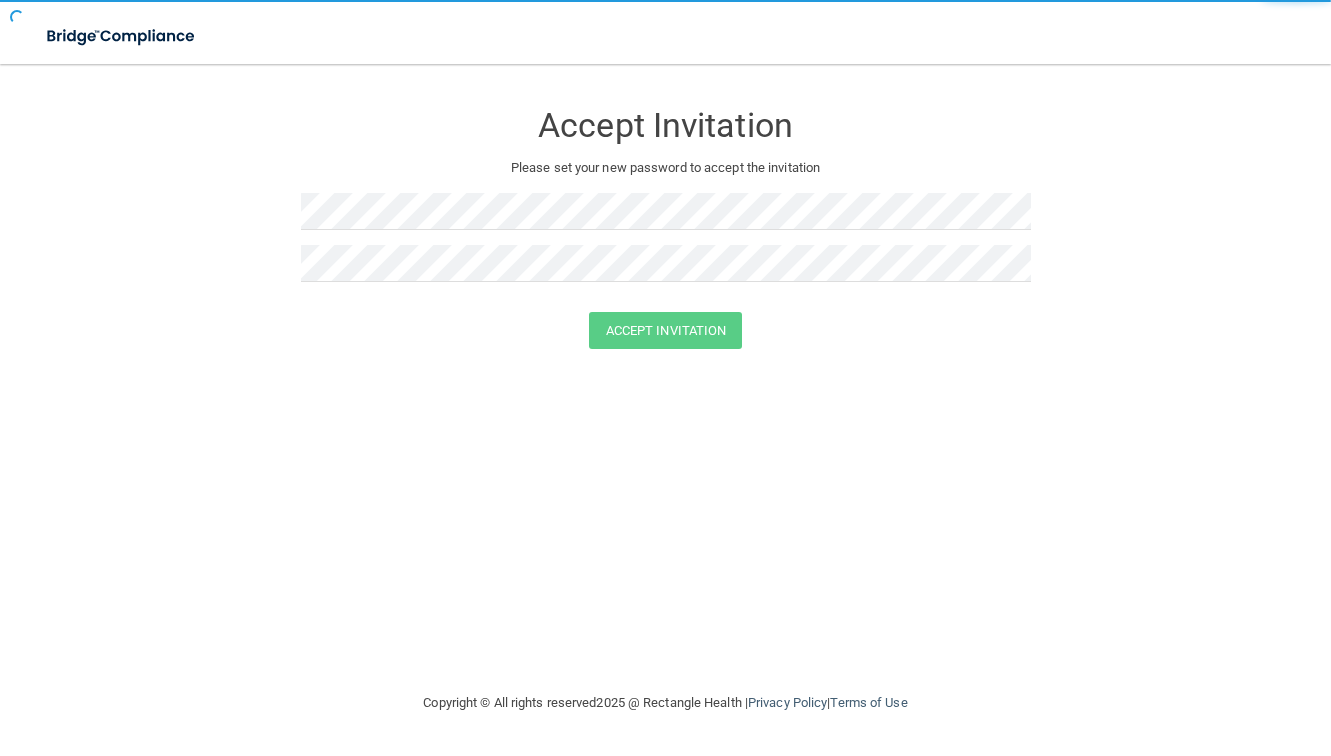 scroll, scrollTop: 0, scrollLeft: 0, axis: both 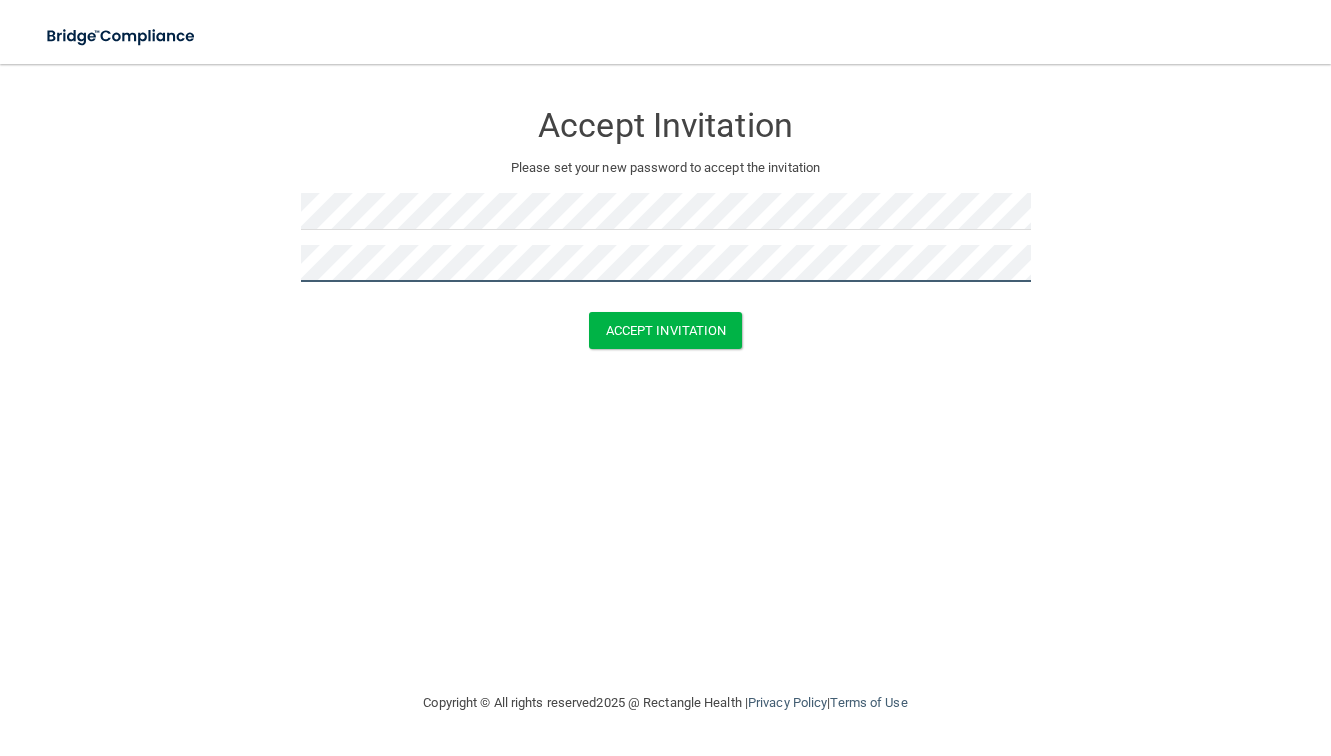click on "Accept Invitation" at bounding box center [666, 330] 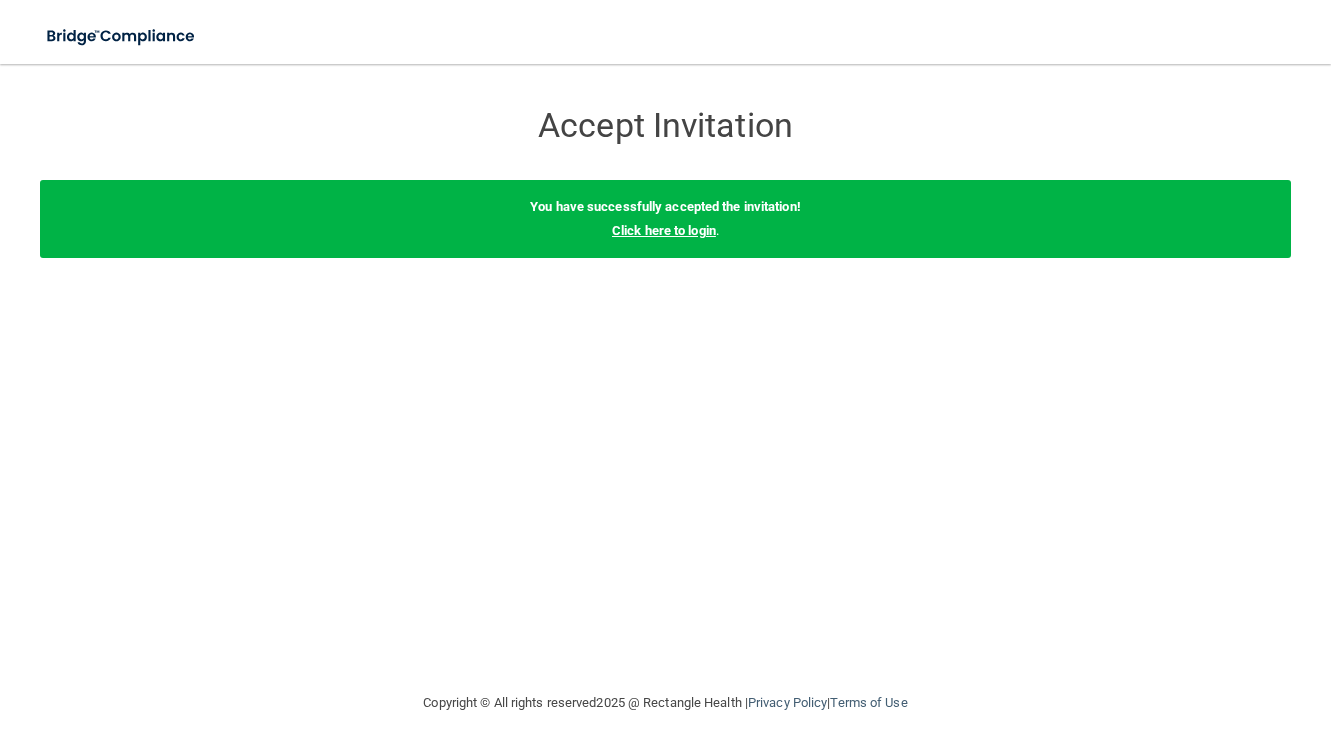 click on "Click here to login" at bounding box center (664, 230) 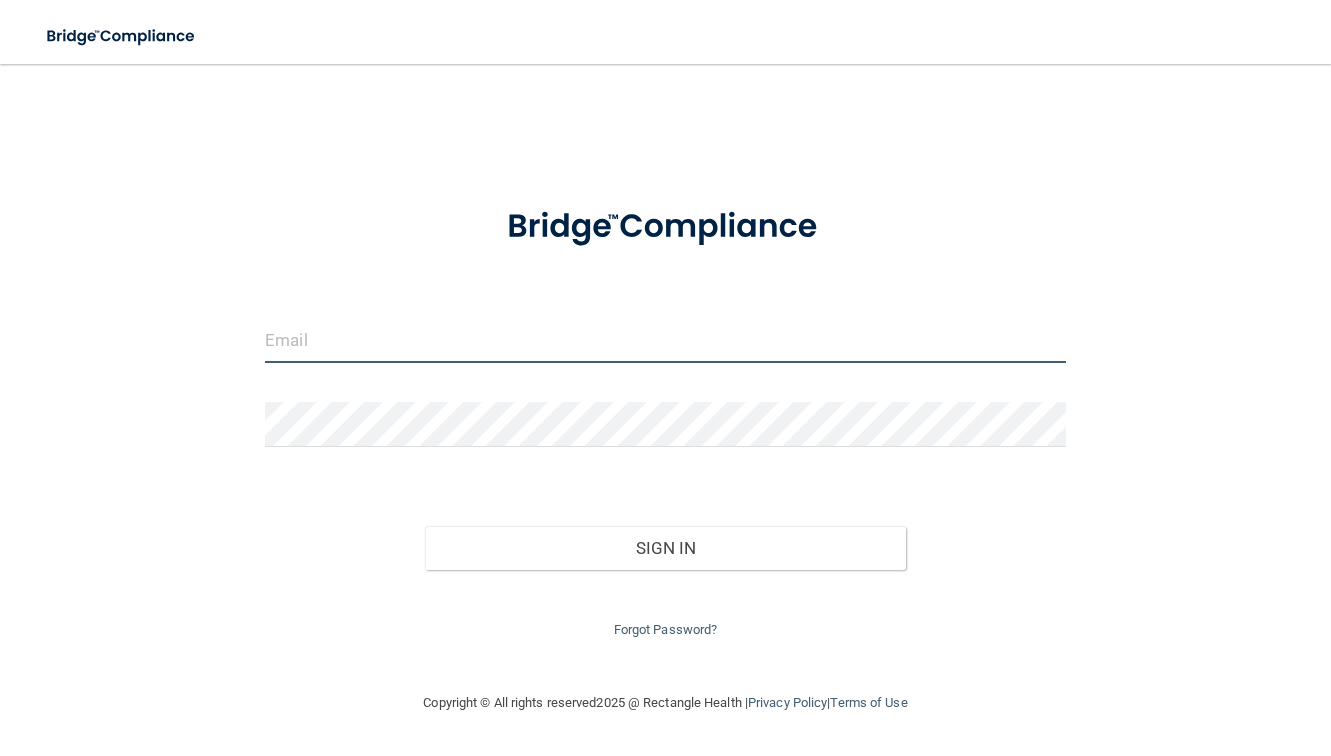 click at bounding box center (665, 340) 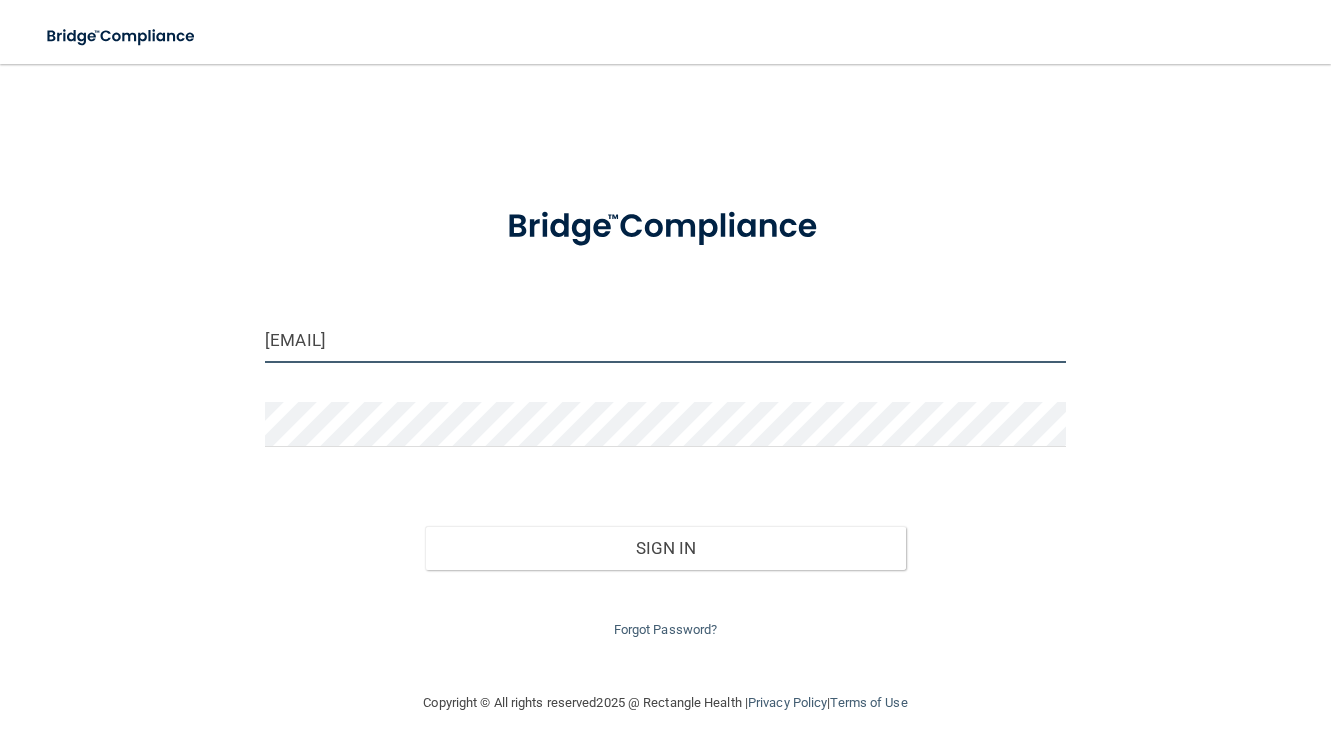 type on "[EMAIL]" 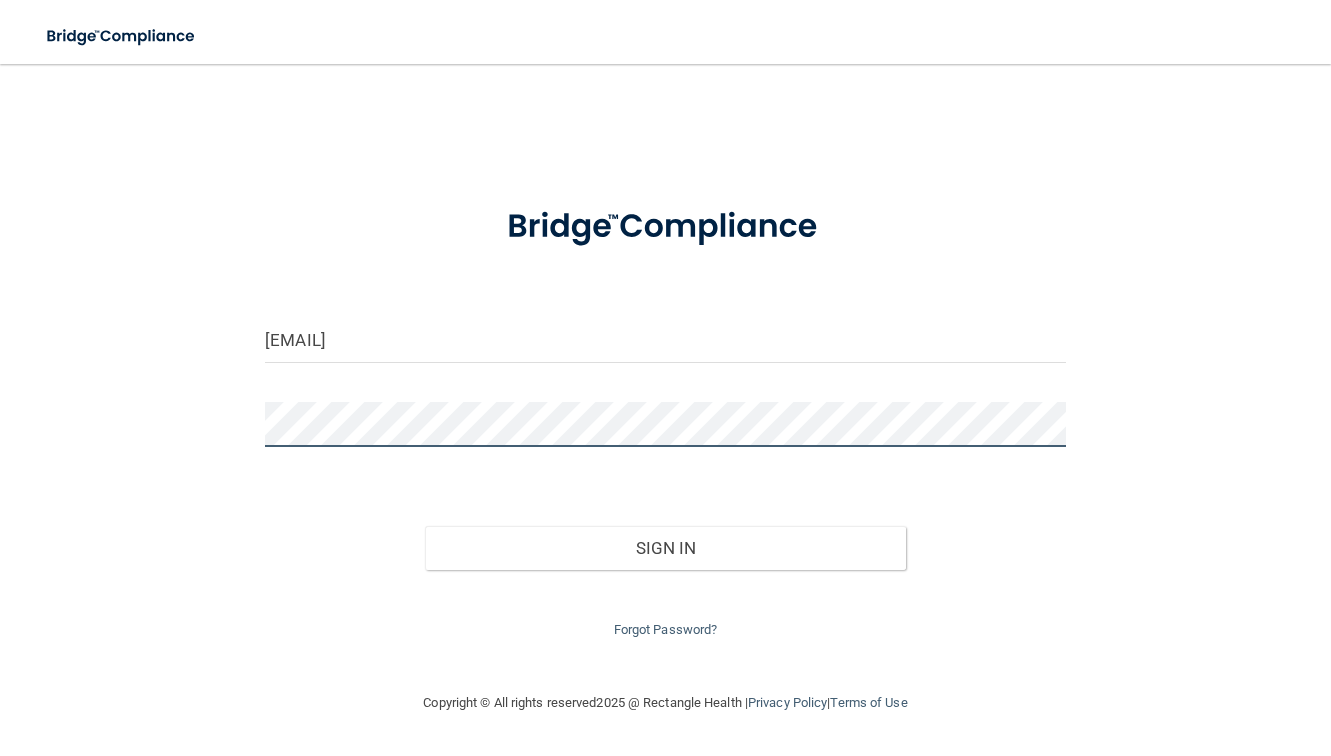 click on "Sign In" at bounding box center (665, 548) 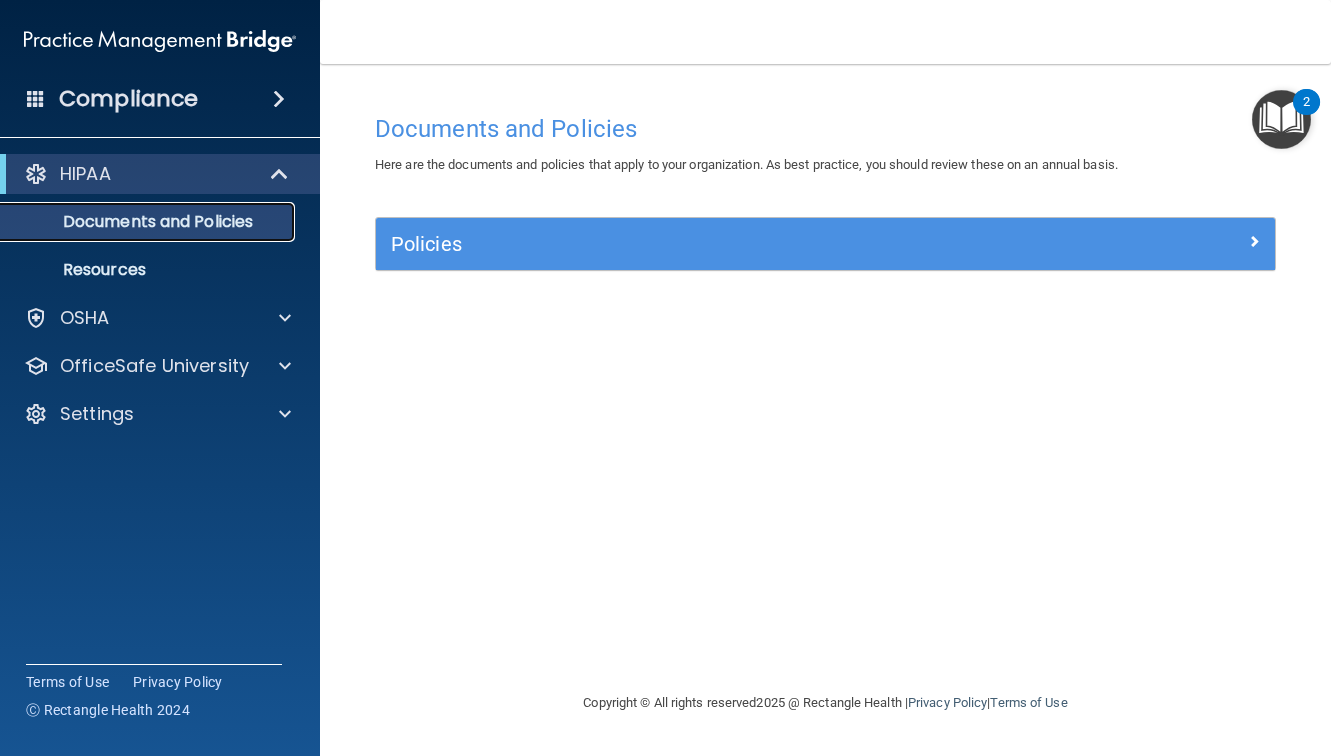 click on "Documents and Policies" at bounding box center [149, 222] 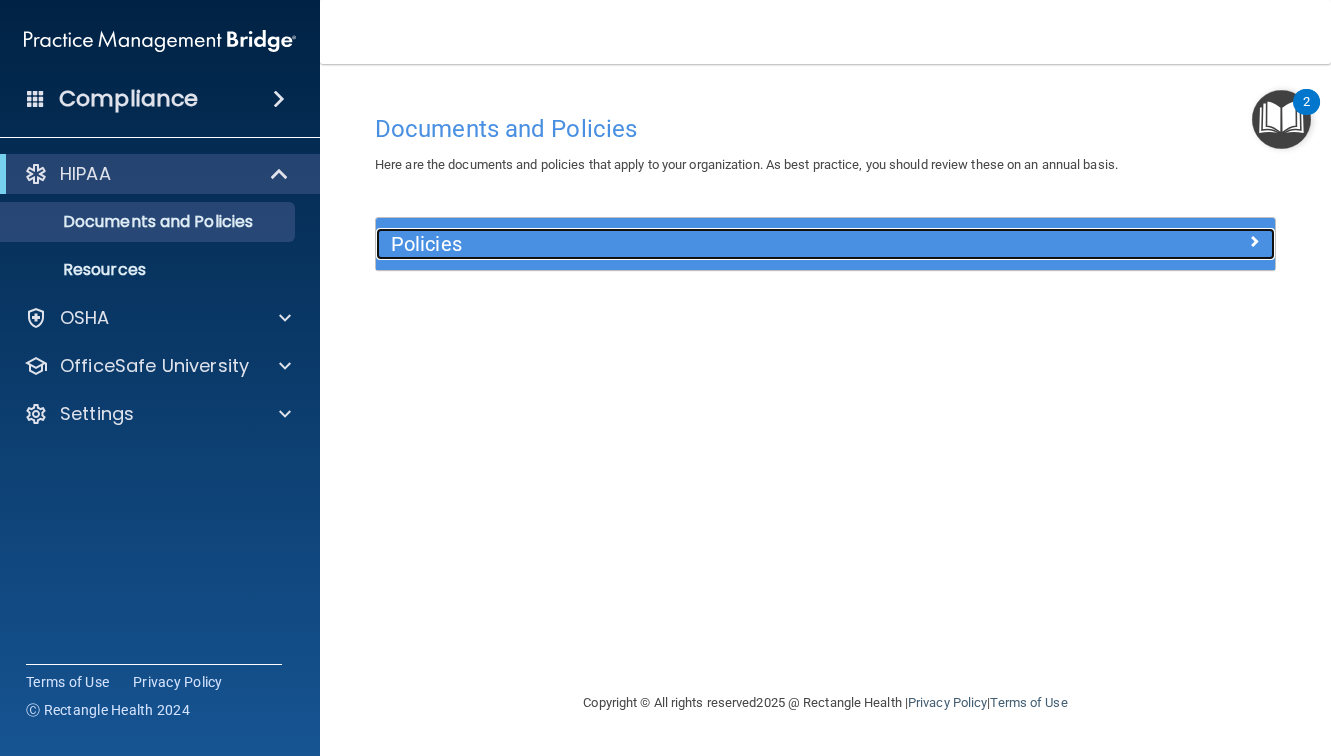 click on "Policies" at bounding box center (713, 244) 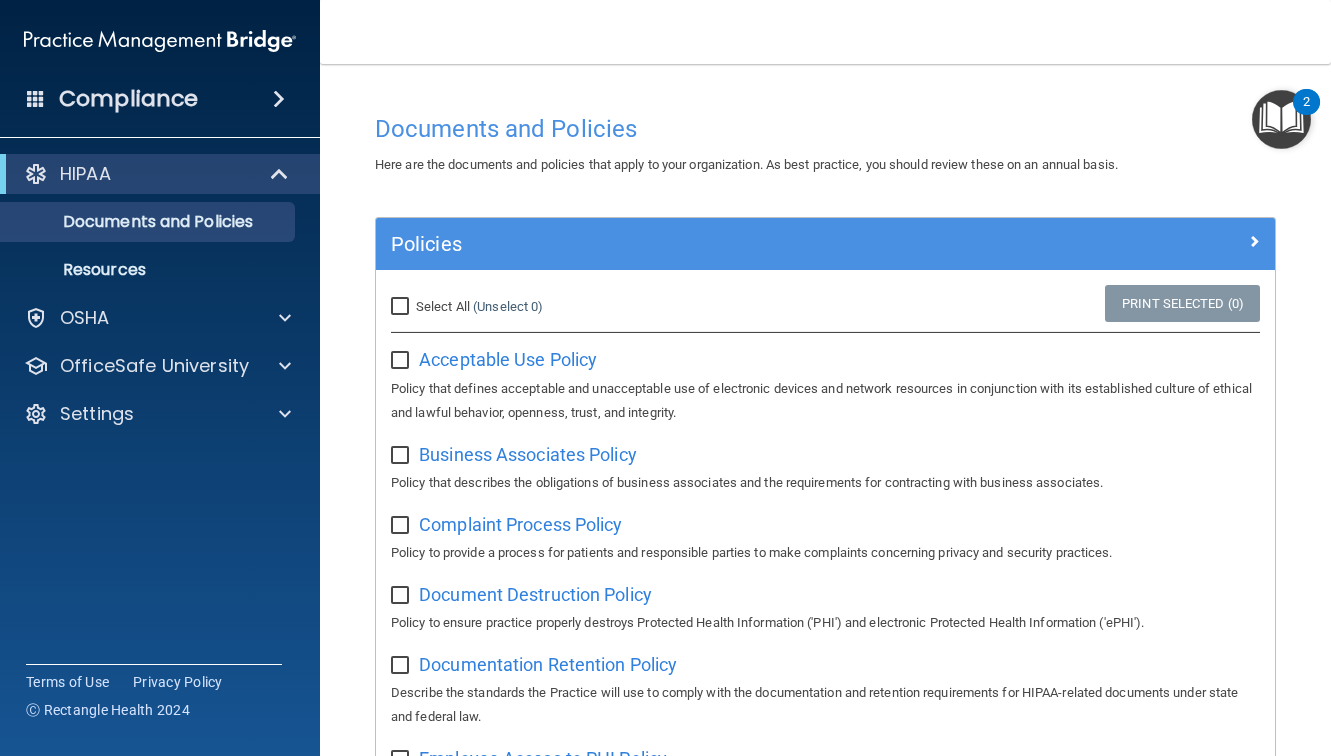 click on "Select All   (Unselect 0)    Unselect All" at bounding box center (402, 307) 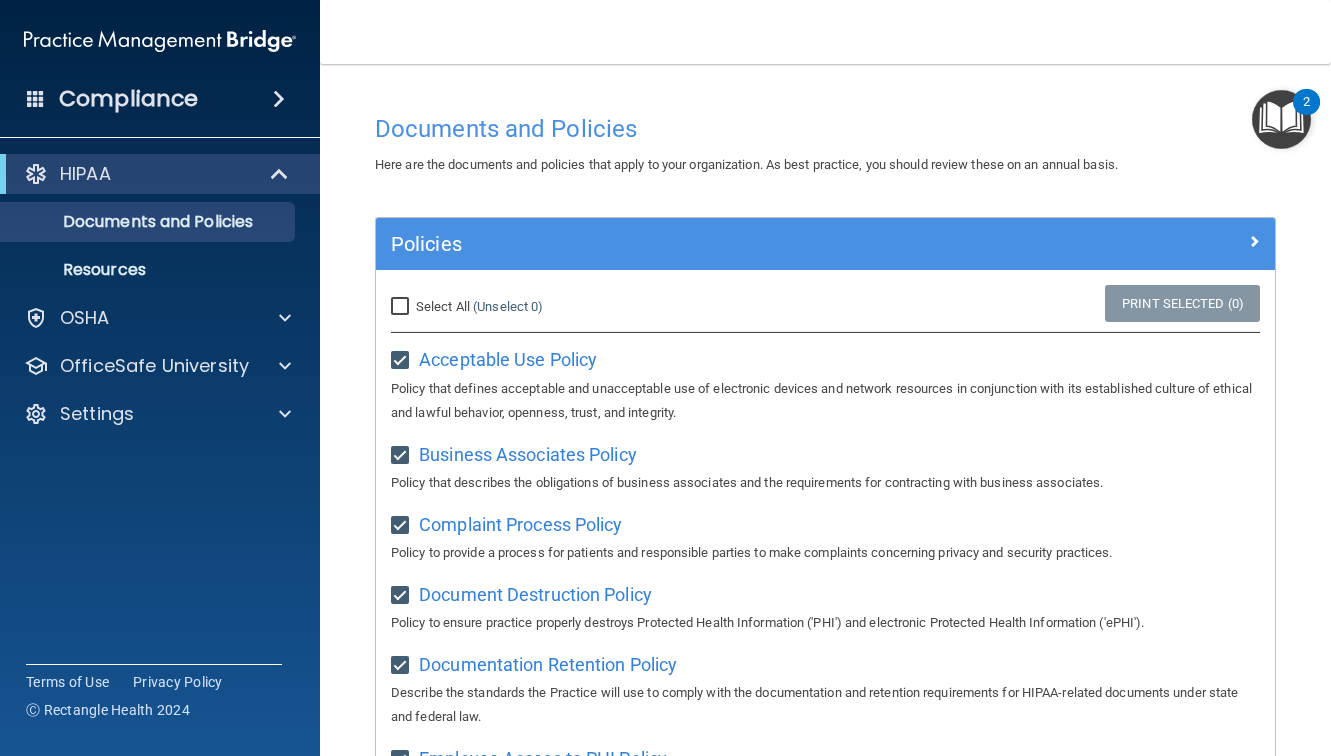 checkbox on "true" 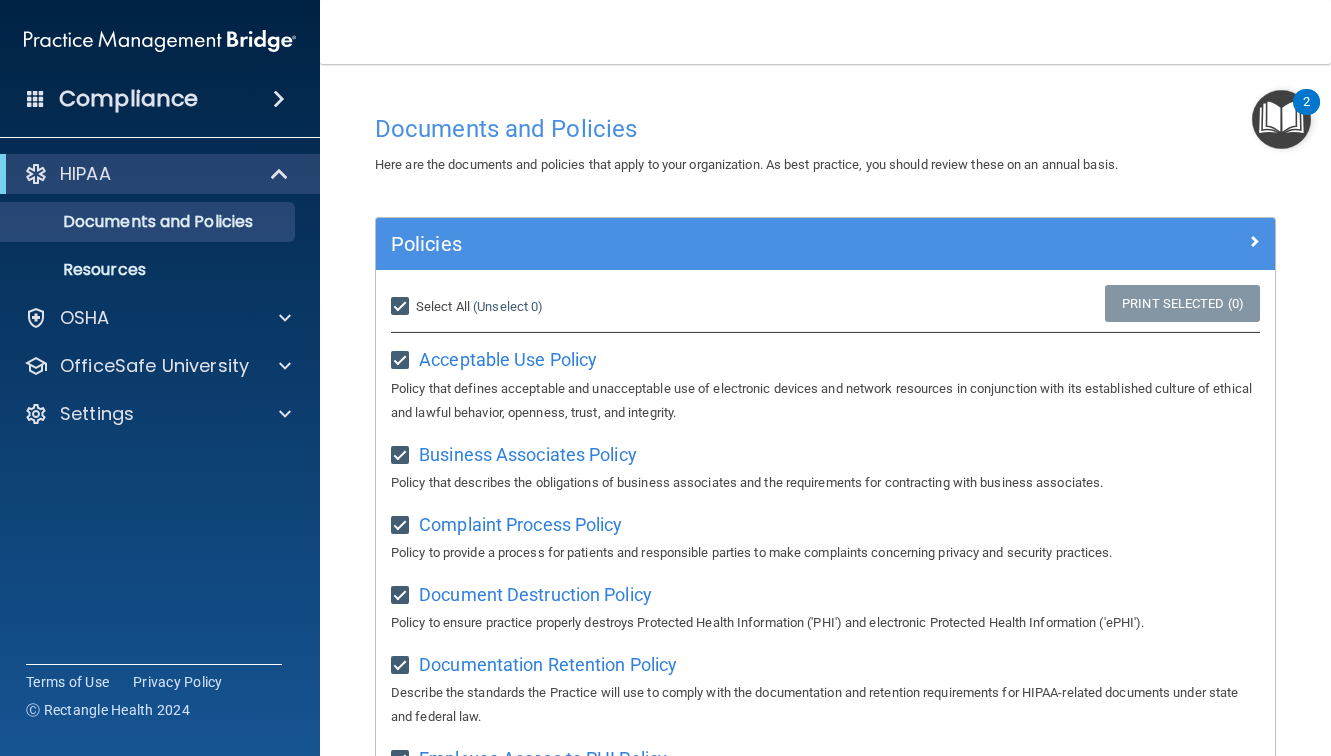 checkbox on "true" 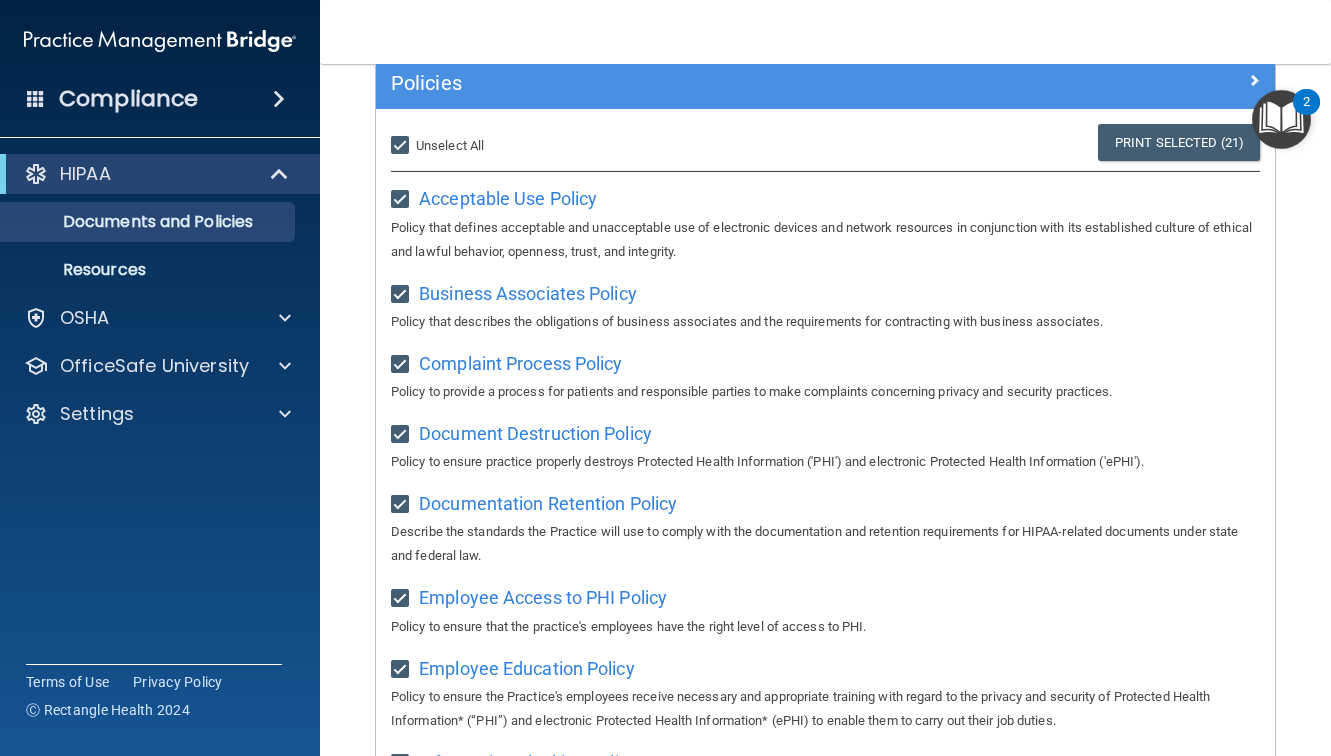 scroll, scrollTop: 0, scrollLeft: 0, axis: both 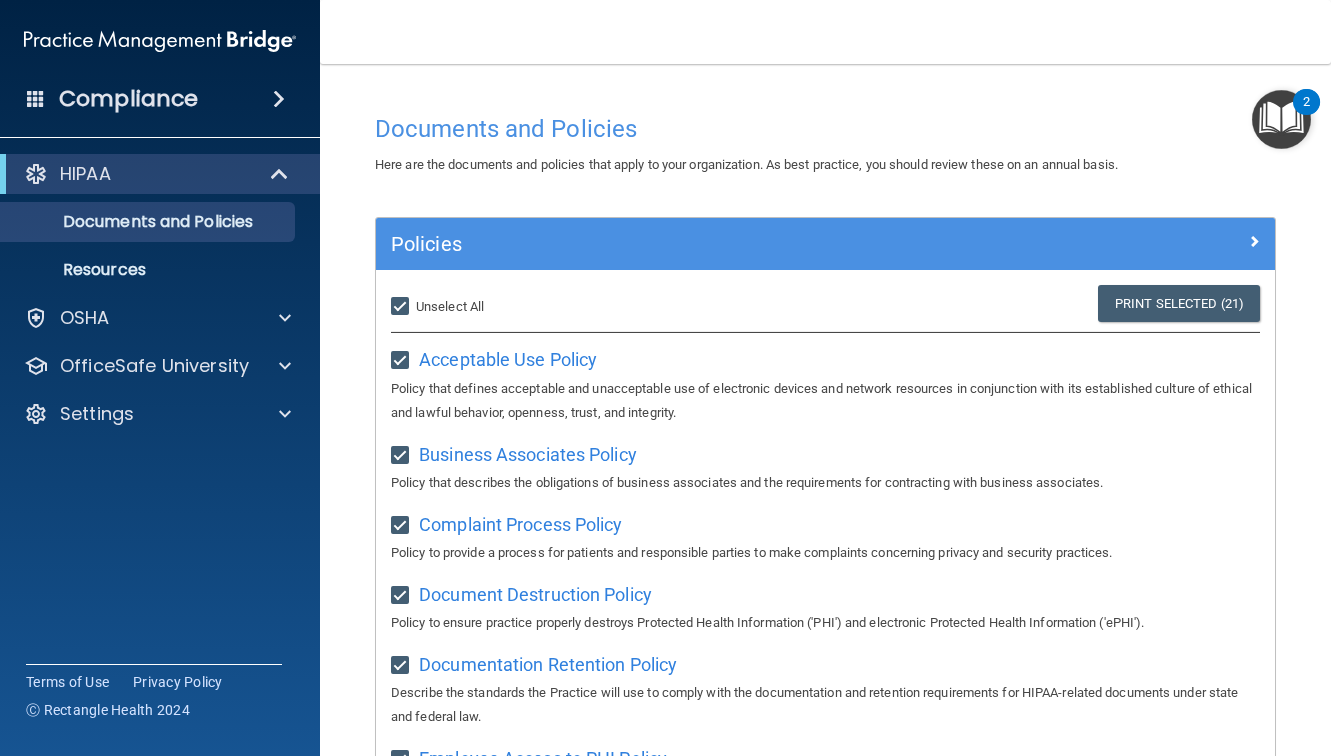click on "Select All   (Unselect 21)    Unselect All" at bounding box center [402, 307] 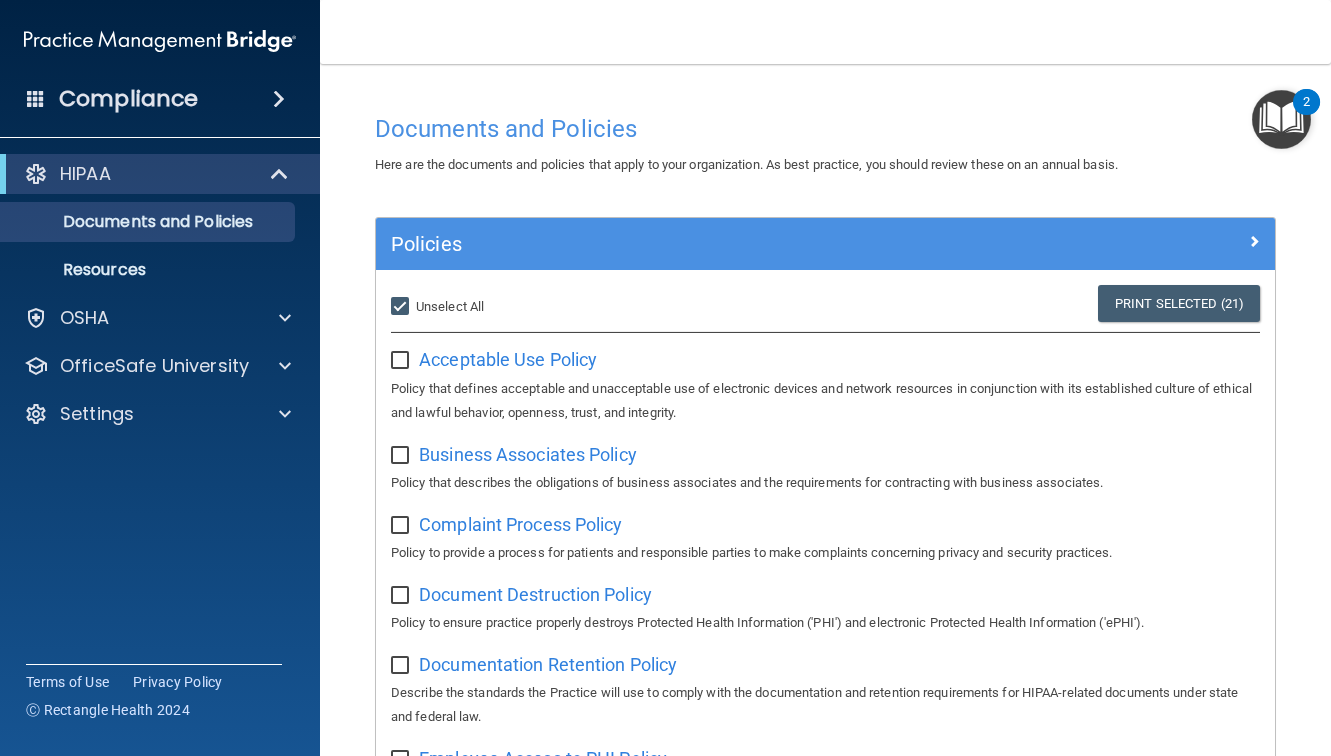 checkbox on "false" 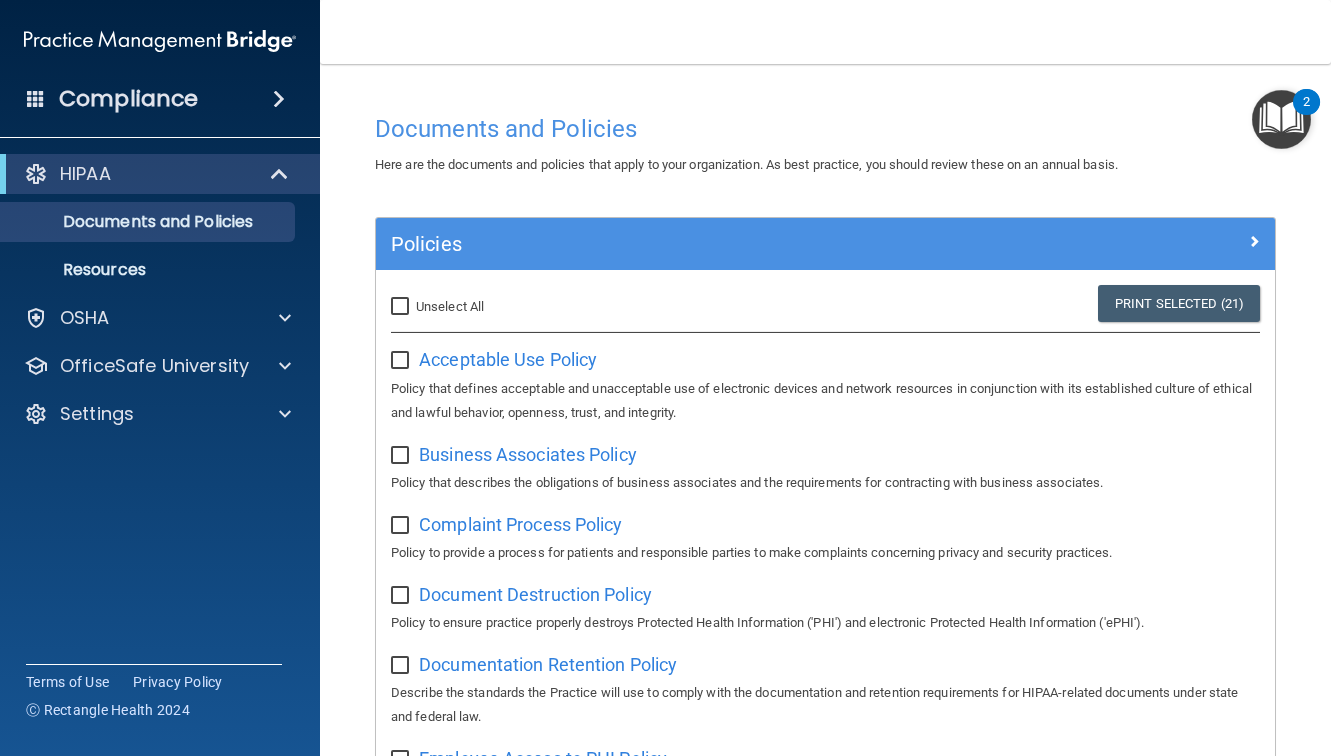 checkbox on "false" 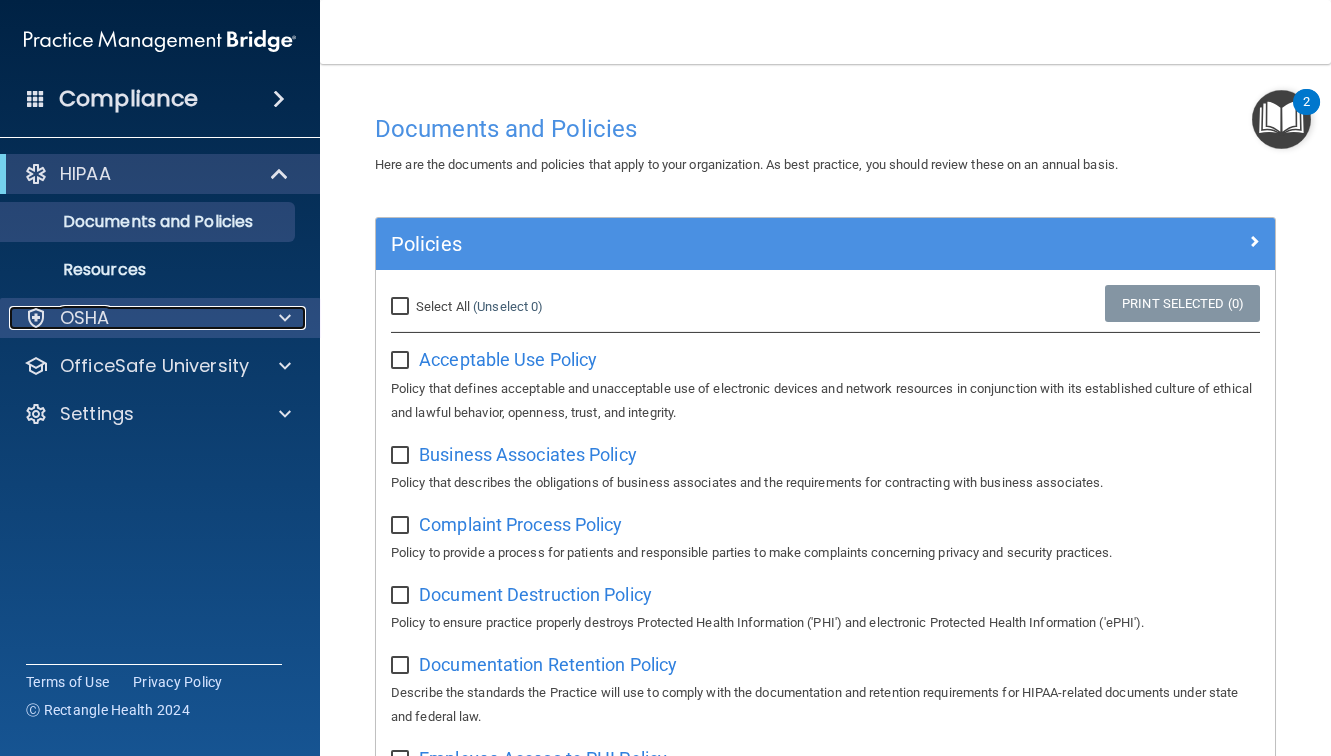 click on "OSHA" at bounding box center (133, 318) 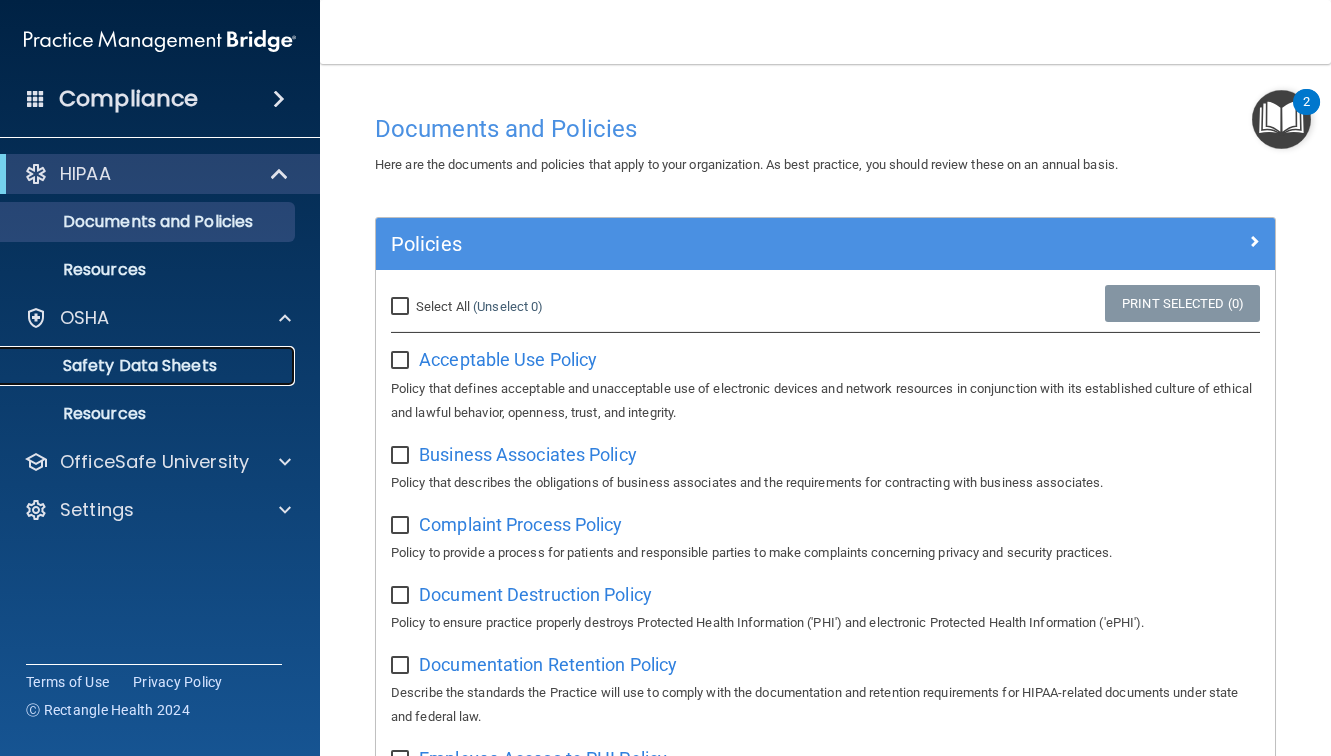 click on "Safety Data Sheets" at bounding box center [149, 366] 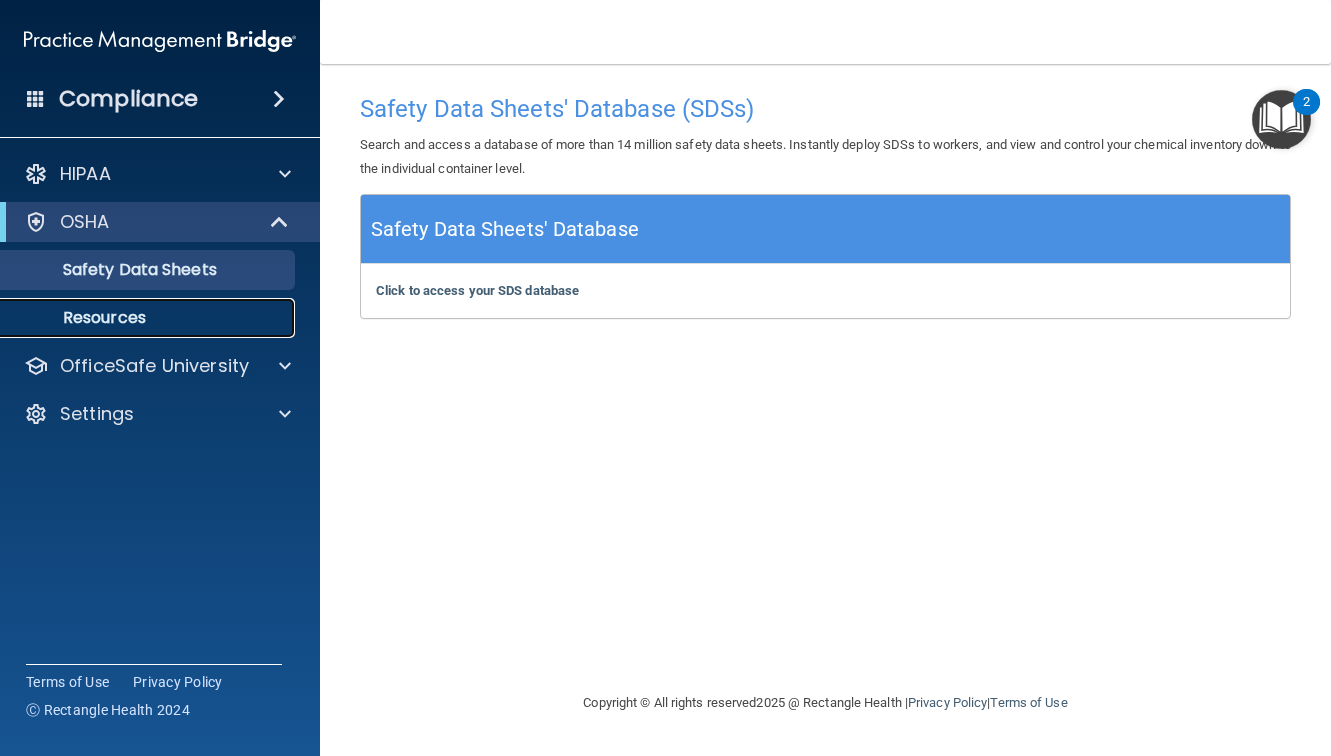 click on "Resources" at bounding box center (149, 318) 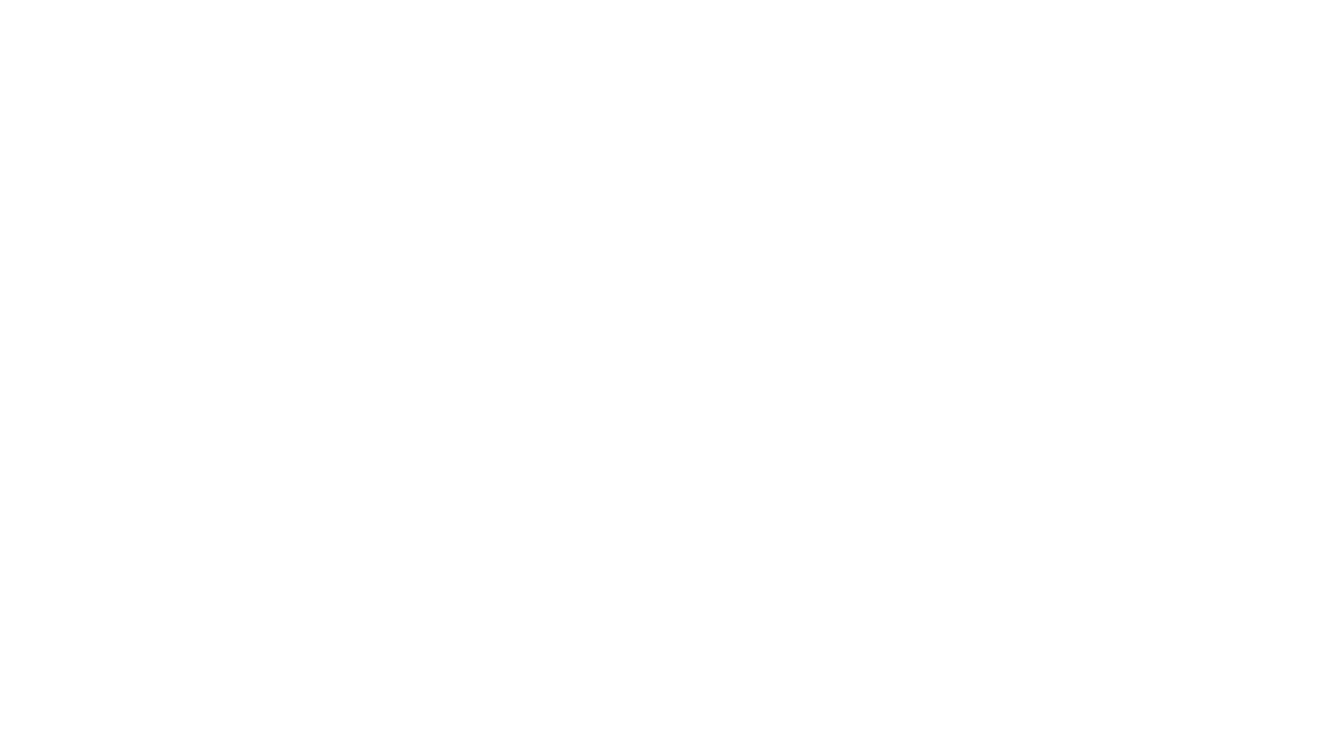 scroll, scrollTop: 0, scrollLeft: 0, axis: both 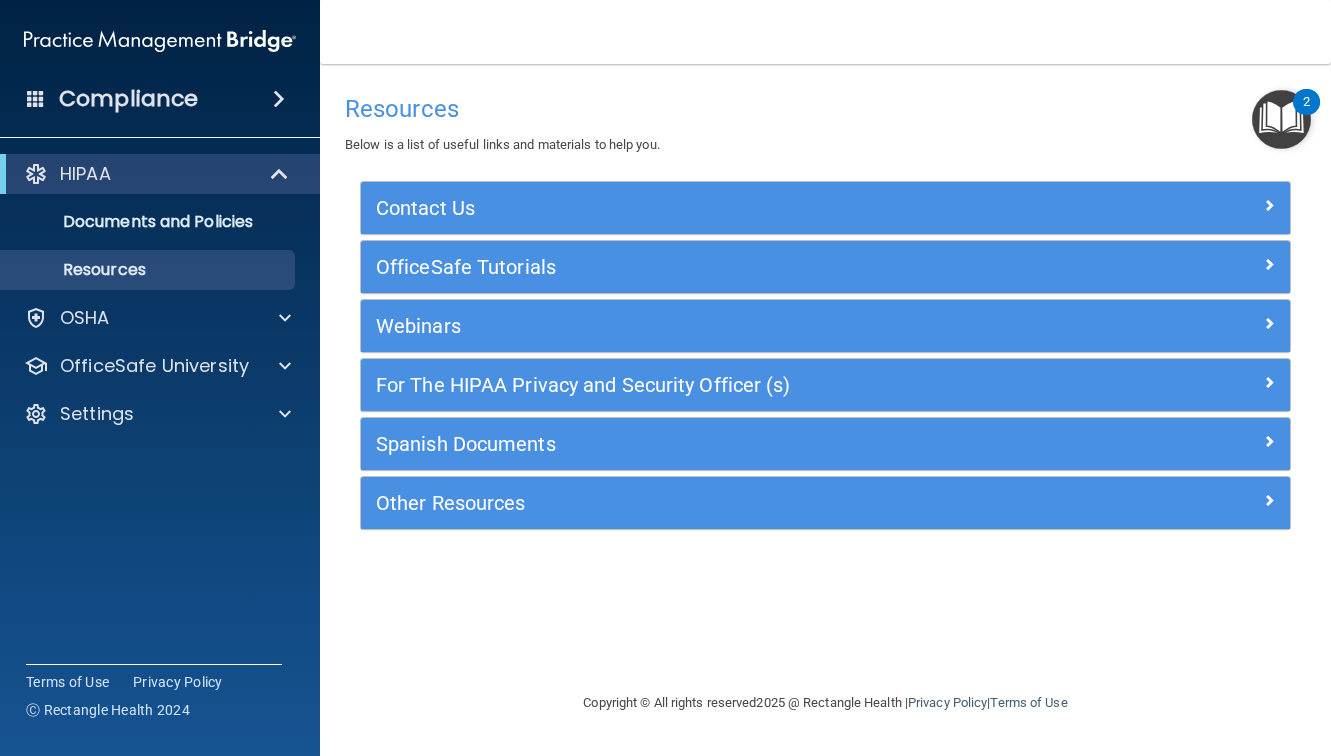 click on "2" at bounding box center (1306, 115) 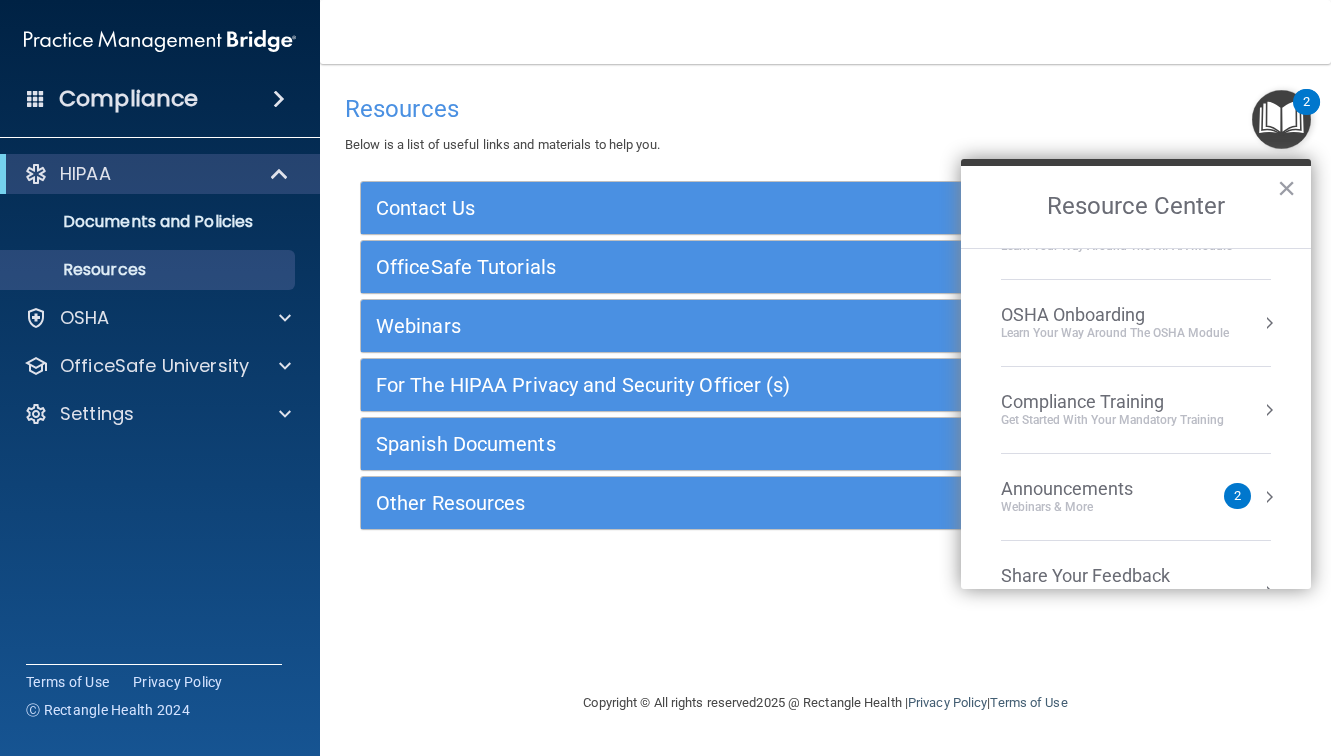scroll, scrollTop: 112, scrollLeft: 0, axis: vertical 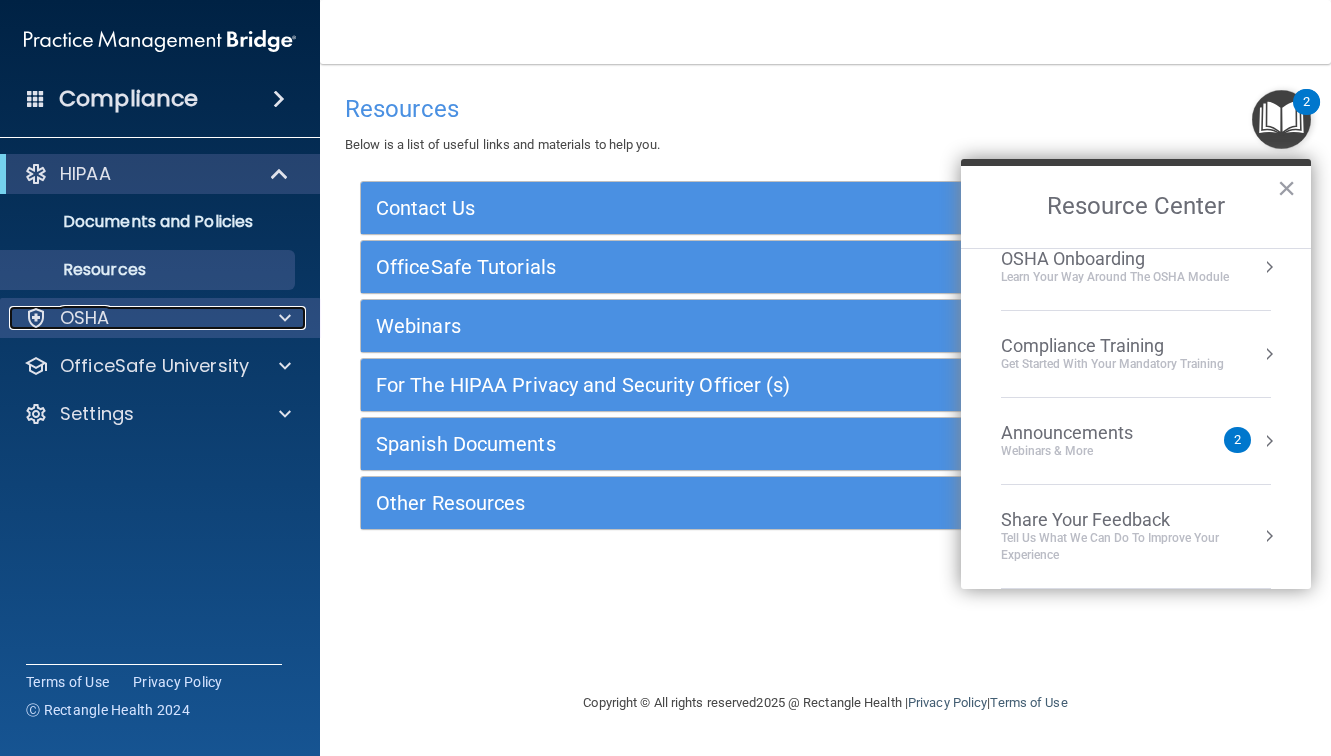 click on "OSHA" at bounding box center (133, 318) 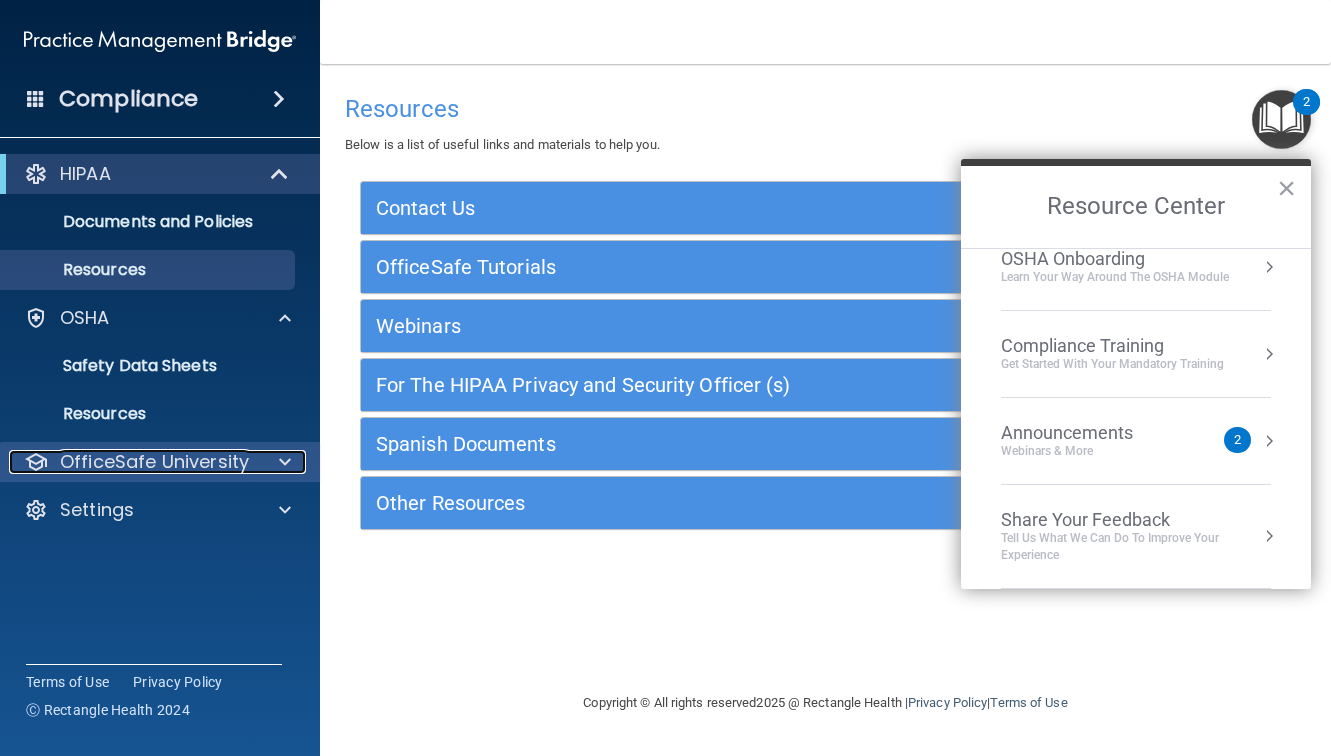 click on "OfficeSafe University" at bounding box center (154, 462) 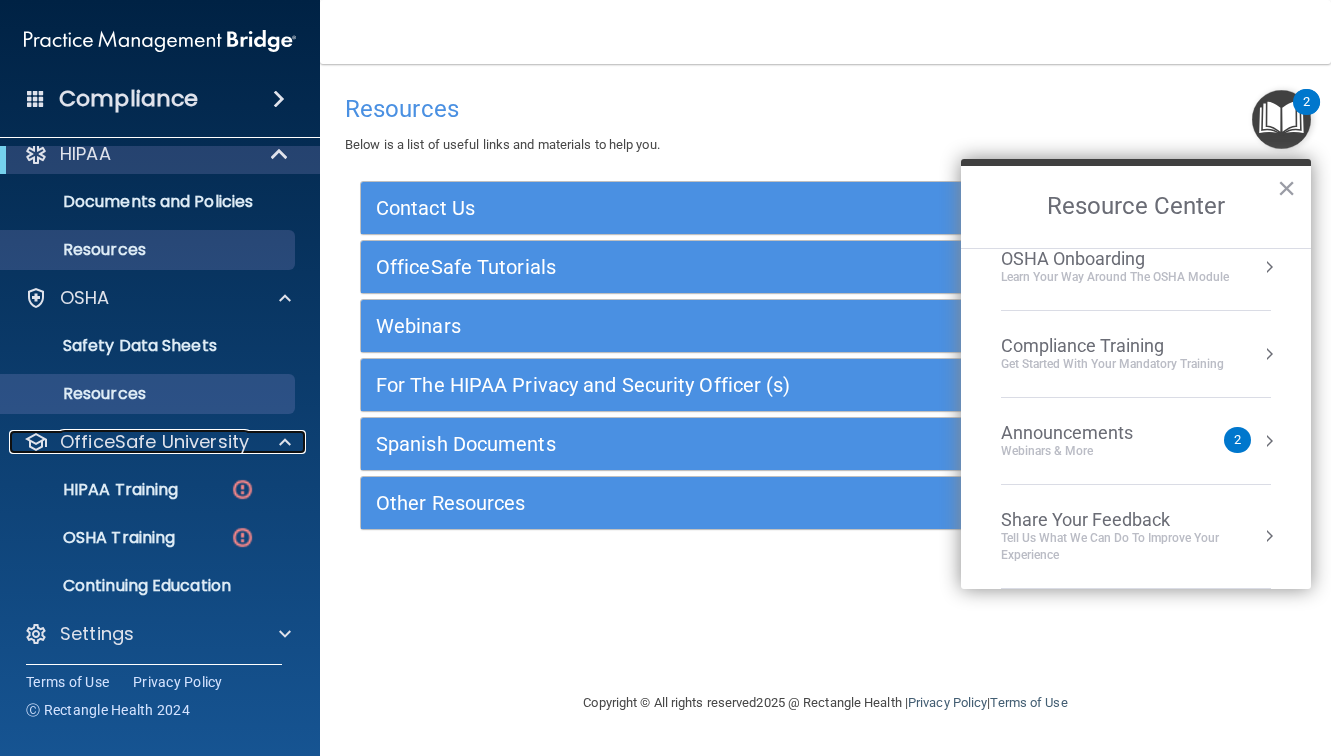 scroll, scrollTop: 26, scrollLeft: 0, axis: vertical 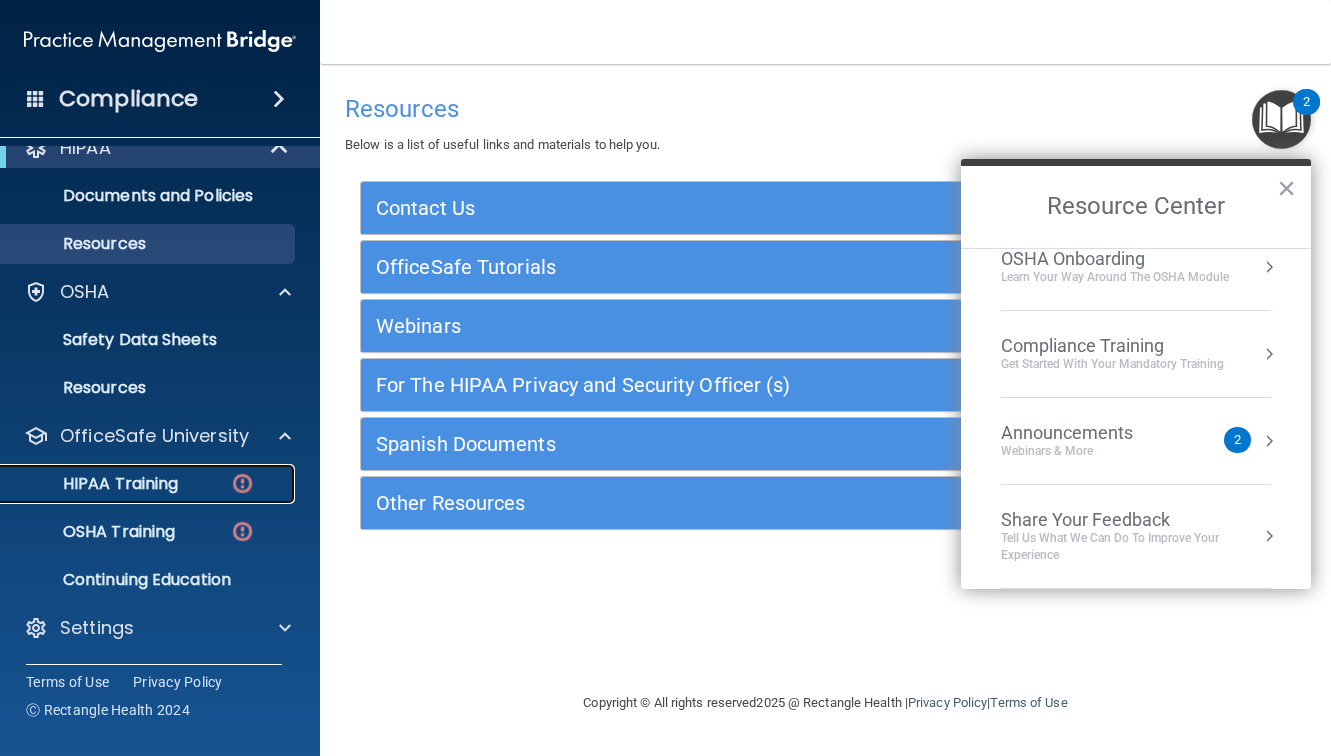 click at bounding box center [242, 483] 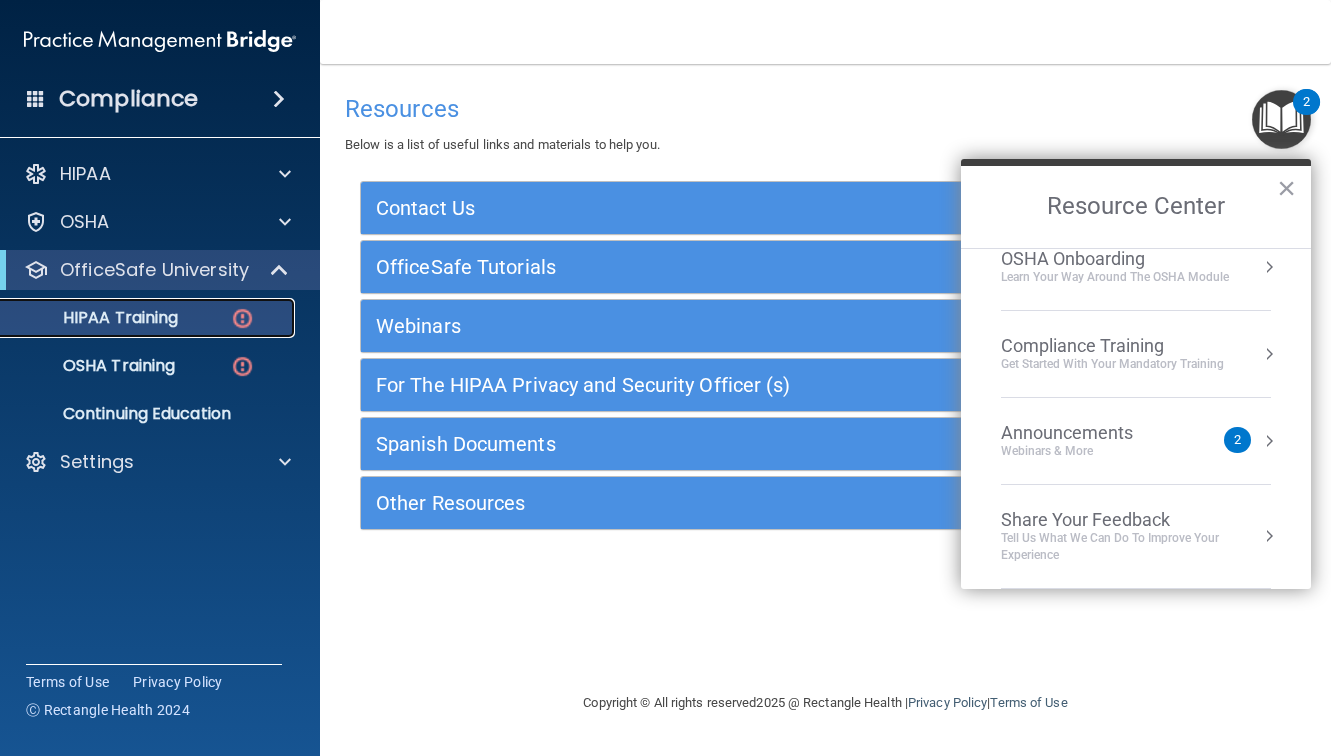 scroll, scrollTop: 0, scrollLeft: 0, axis: both 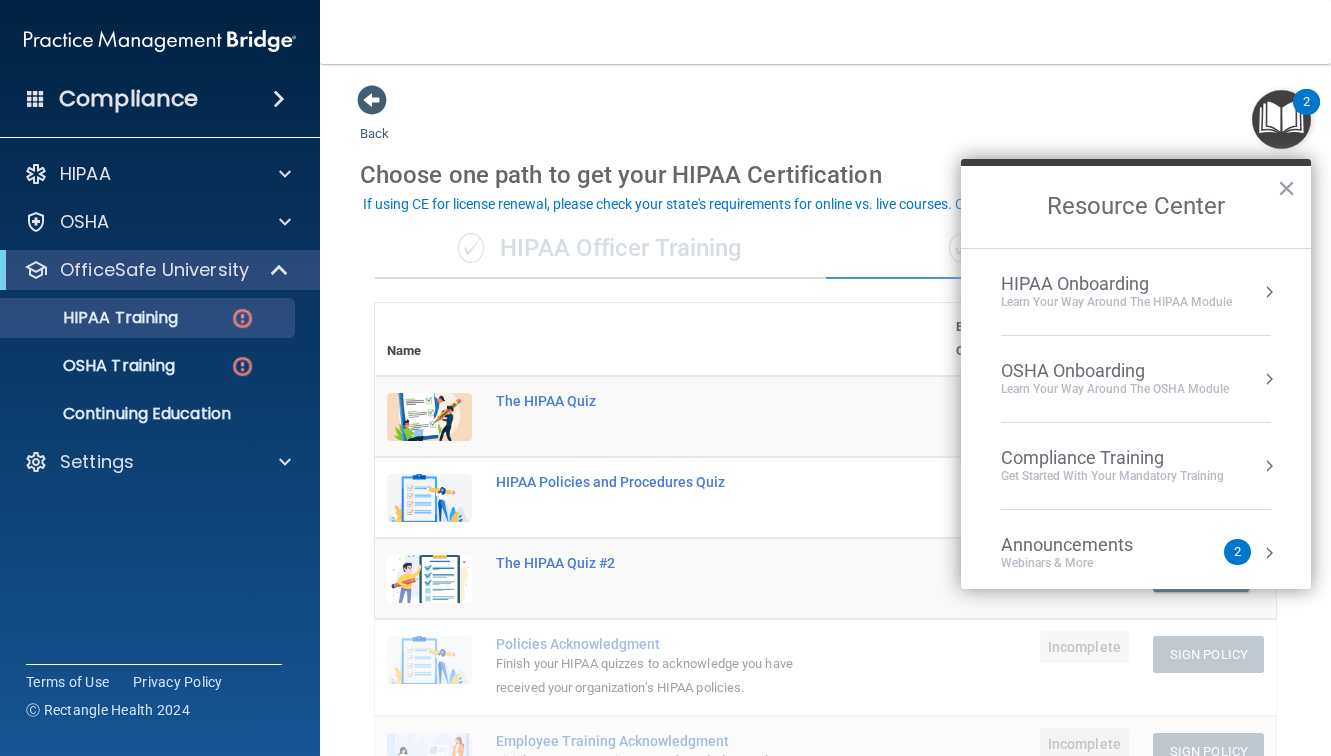 click on "×" at bounding box center (1286, 188) 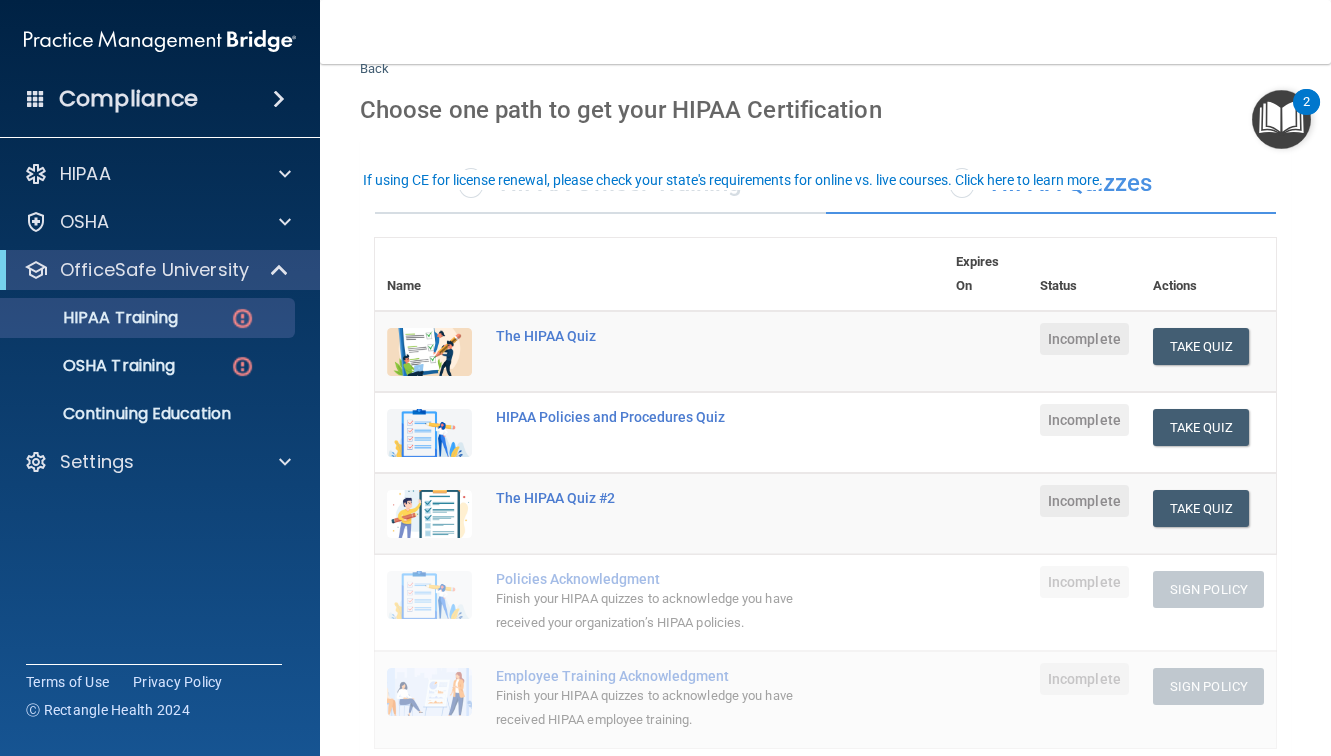 scroll, scrollTop: 100, scrollLeft: 0, axis: vertical 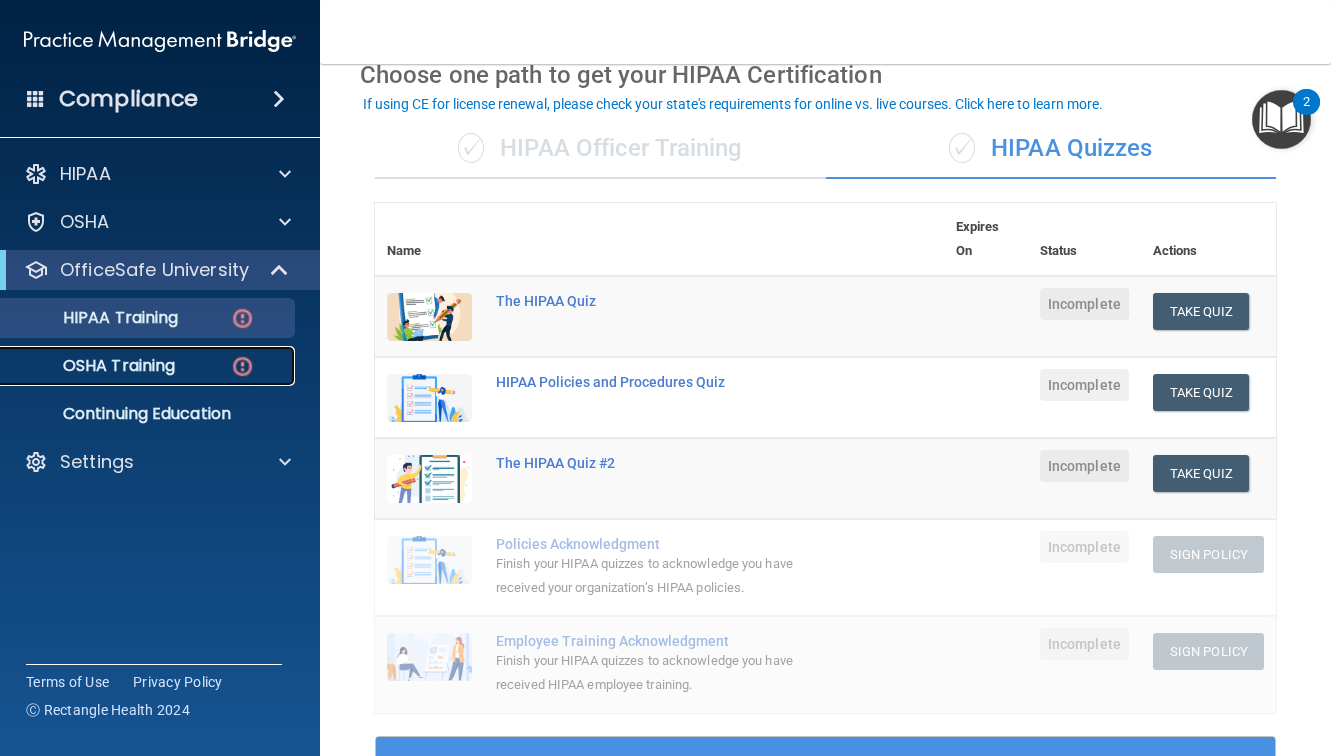 click on "OSHA Training" at bounding box center (94, 366) 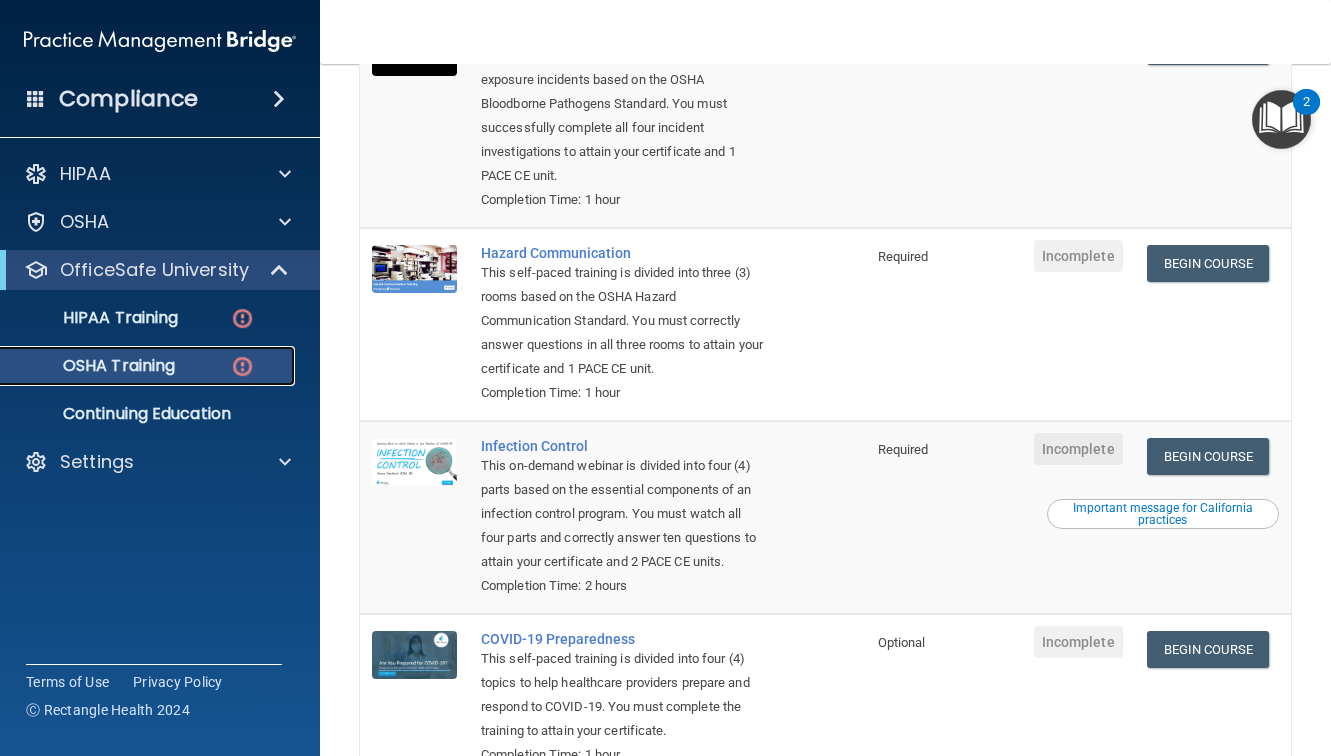 scroll, scrollTop: 452, scrollLeft: 0, axis: vertical 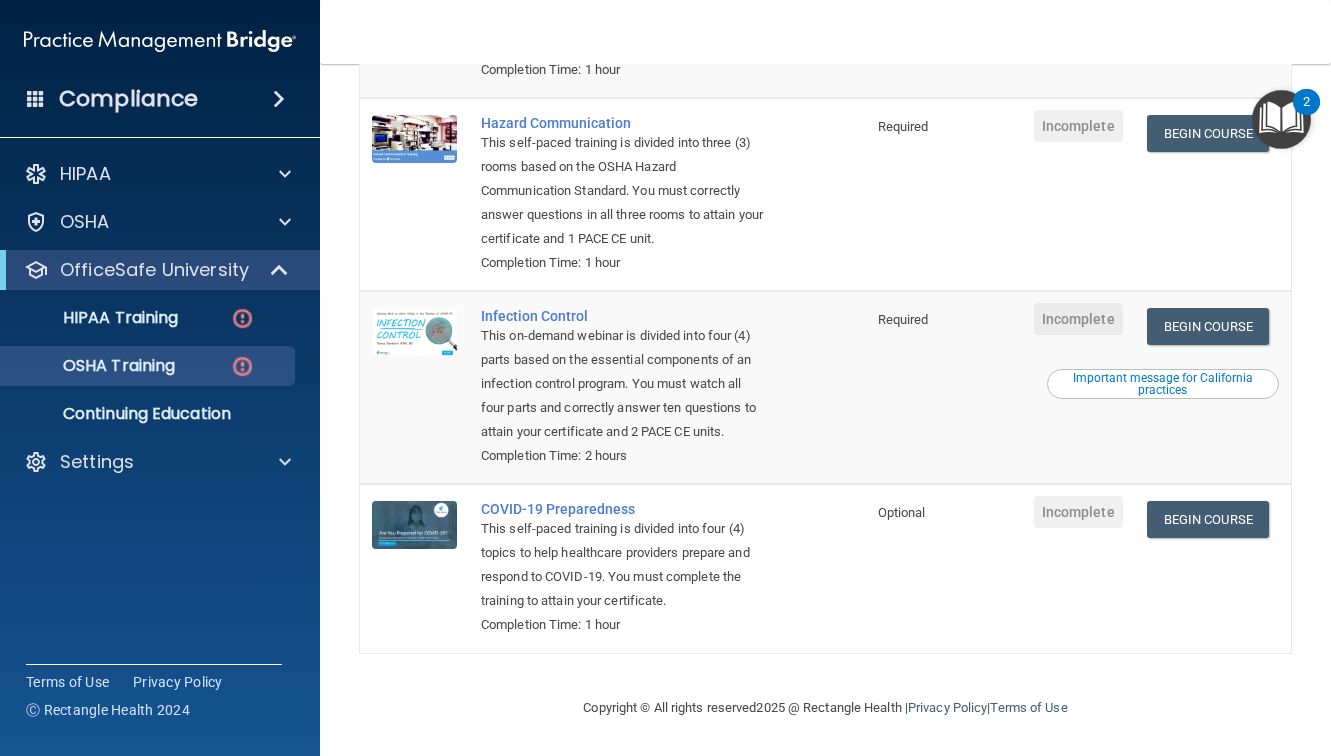 click on "You have a course that has expired or is incomplete. Please complete the course to get your certification.             You have a course that will expire soon. Please complete the course to get your certification.      OSHA Training               Course    Required  Expires On  Status  Actions                     Bloodborne Pathogens     This self-paced training is divided into four (4) exposure incidents based on the OSHA Bloodborne Pathogens Standard. You must successfully complete all four incident investigations to attain your certificate and 1 PACE CE unit.    Completion Time: 1 hour      Required          Incomplete              Begin Course       Download Certificate                       Hazard Communication     This self-paced training is divided into three (3) rooms based on the OSHA Hazard Communication Standard. You must correctly answer questions in all three rooms to attain your certificate and 1 PACE CE unit.    Completion Time: 1 hour      Required          Incomplete" at bounding box center (825, 410) 